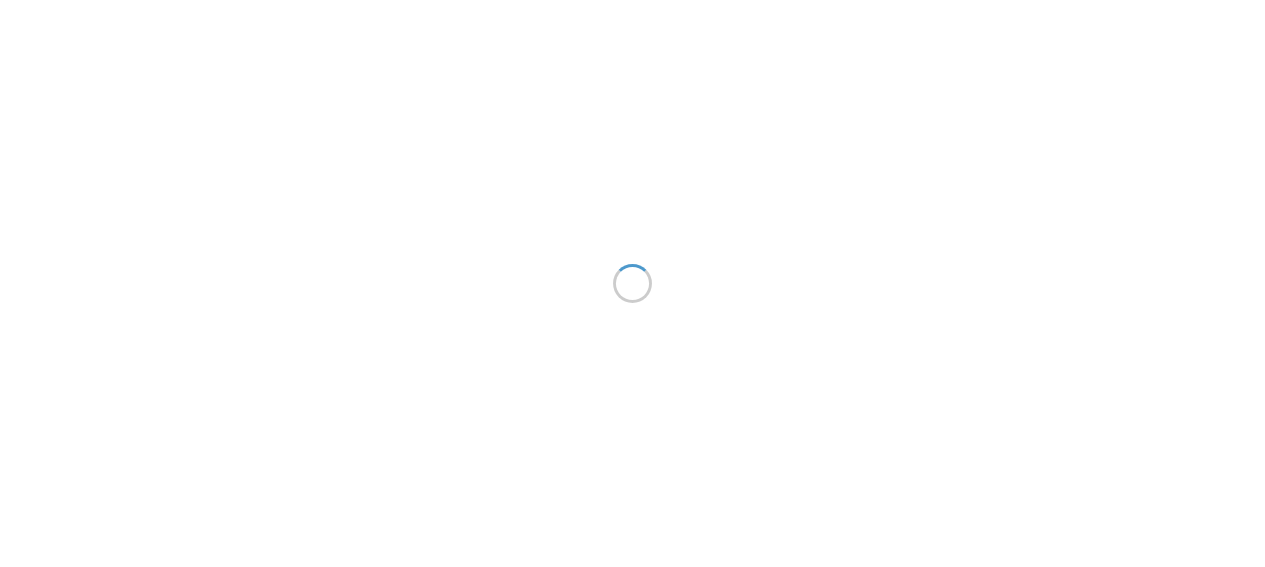 scroll, scrollTop: 0, scrollLeft: 0, axis: both 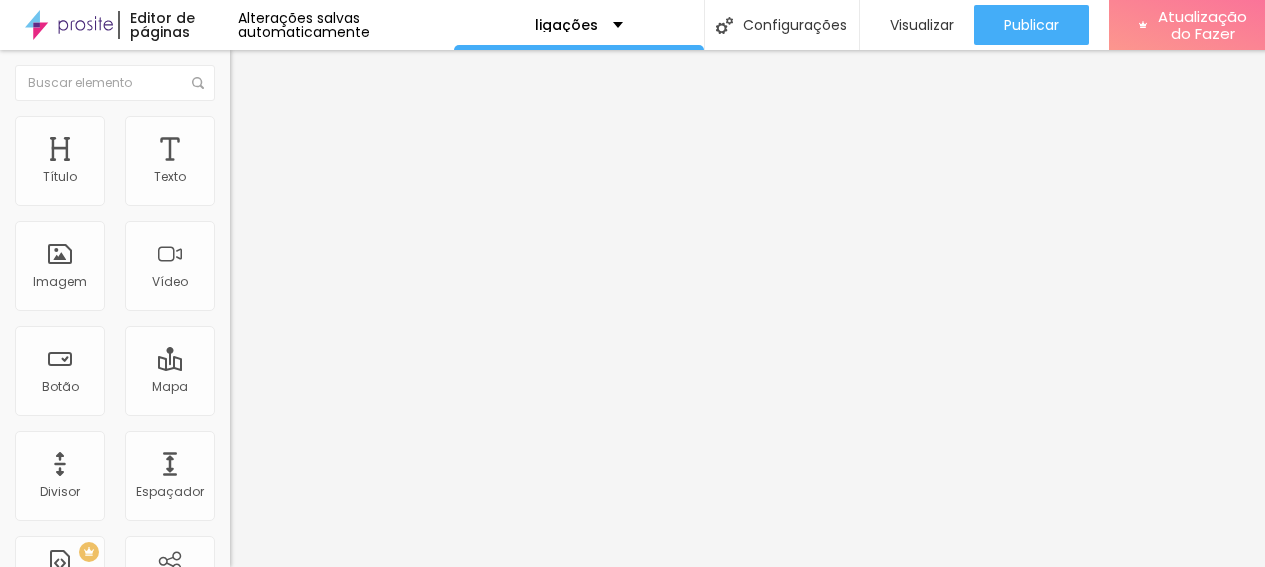 click on "Avançado" at bounding box center [281, 149] 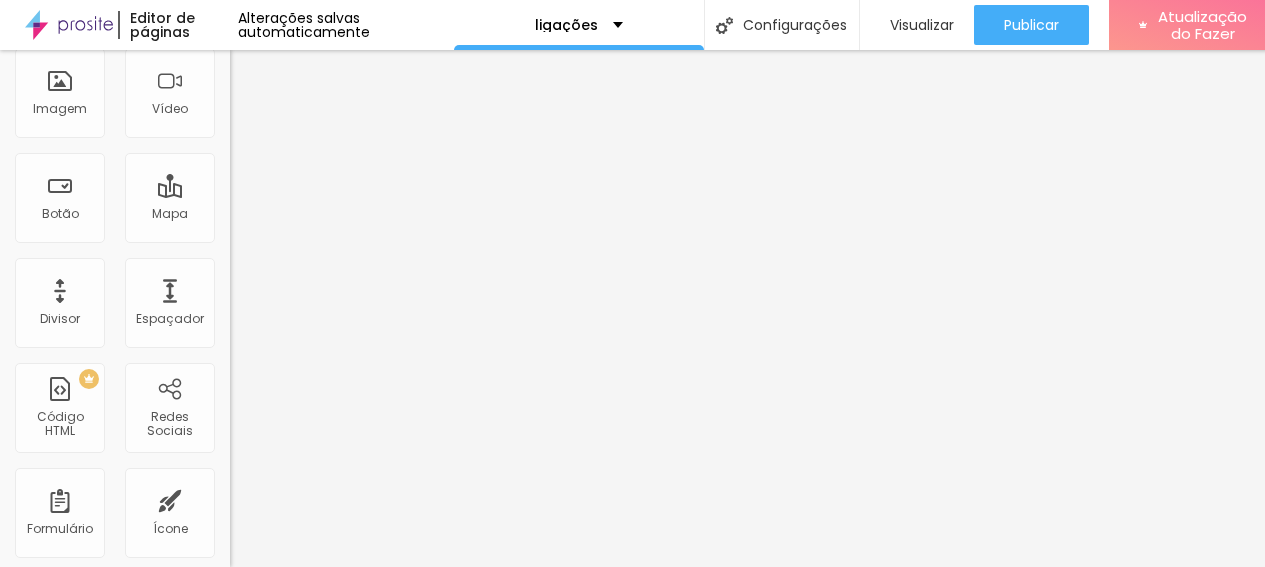 scroll, scrollTop: 16, scrollLeft: 0, axis: vertical 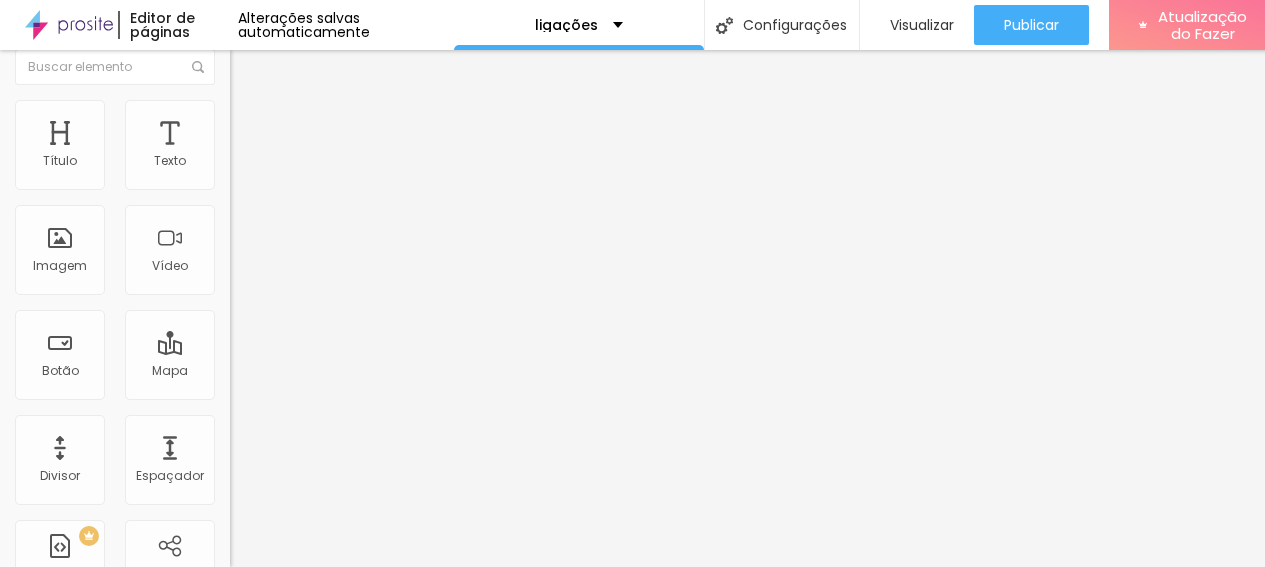 click on "Estilo" at bounding box center (345, 110) 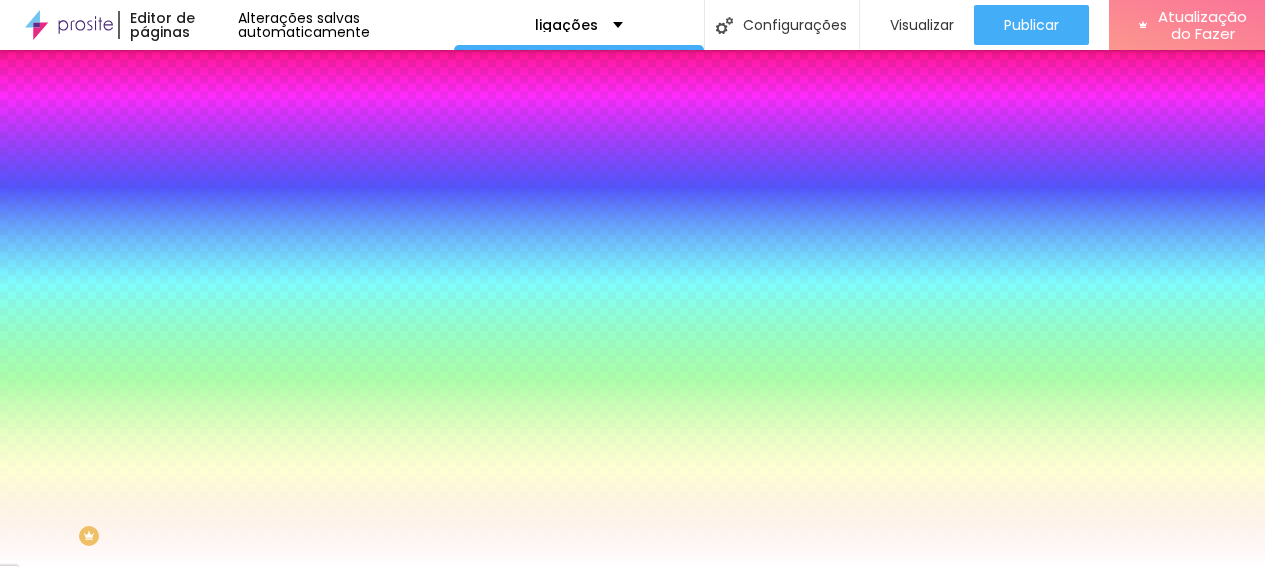 click at bounding box center (239, 89) 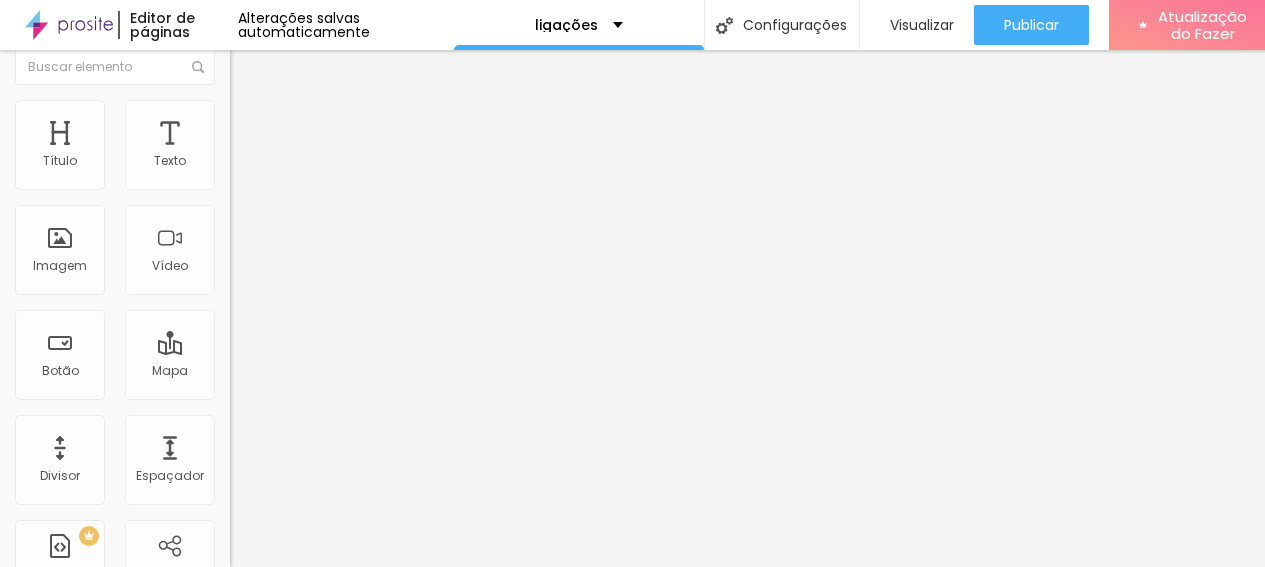 scroll, scrollTop: 0, scrollLeft: 0, axis: both 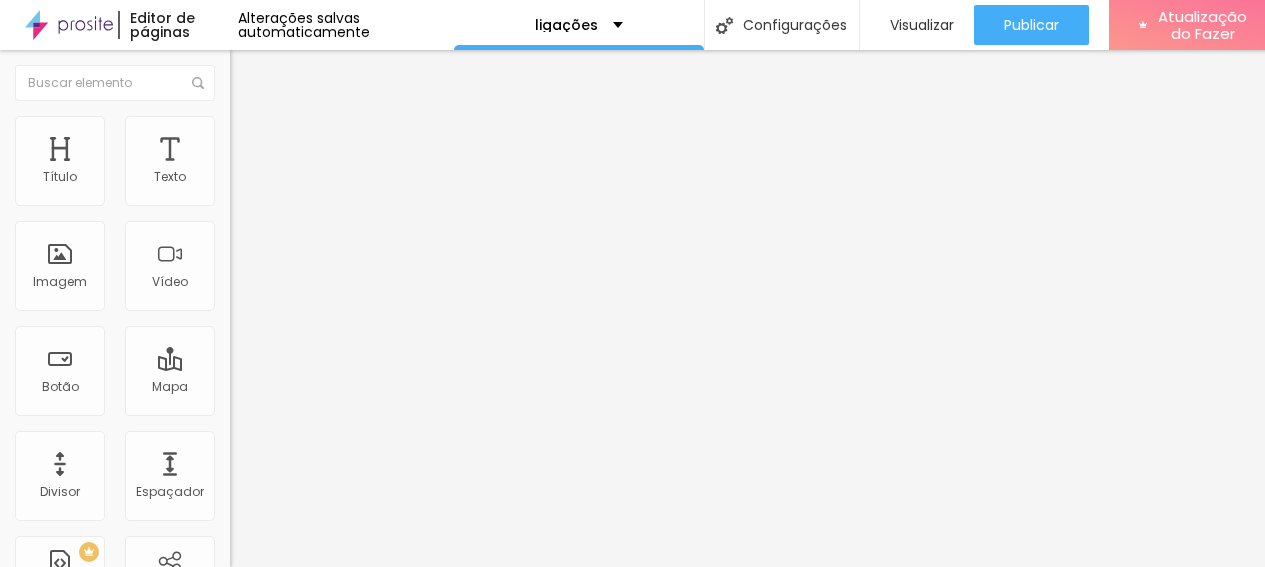 click on "Avançado" at bounding box center (281, 149) 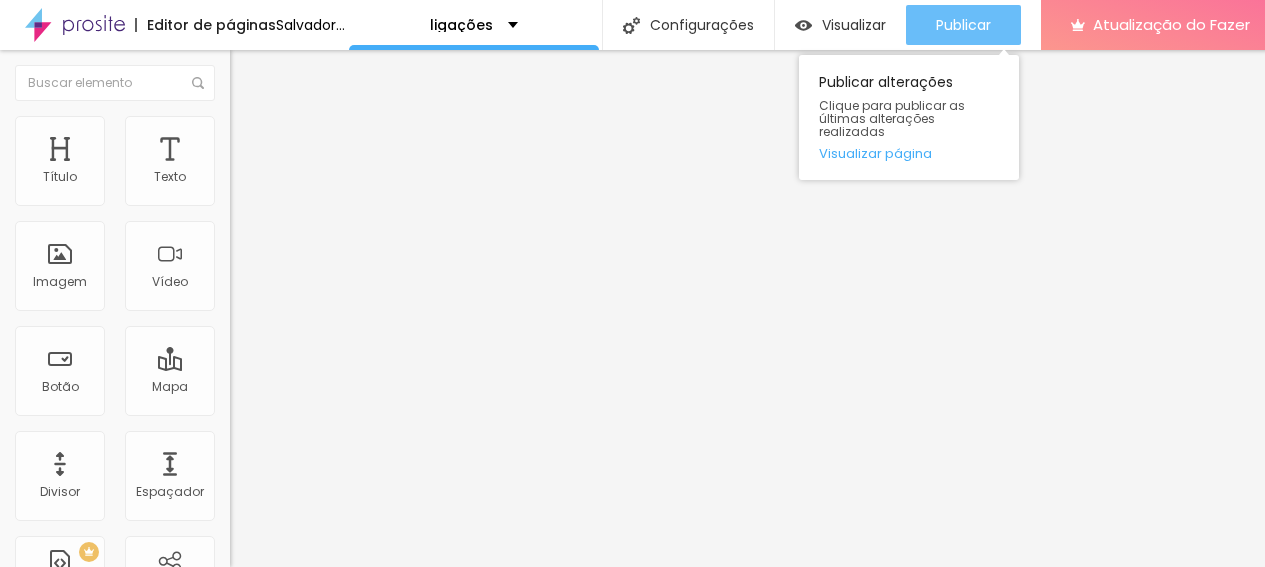 click on "Publicar" at bounding box center (963, 25) 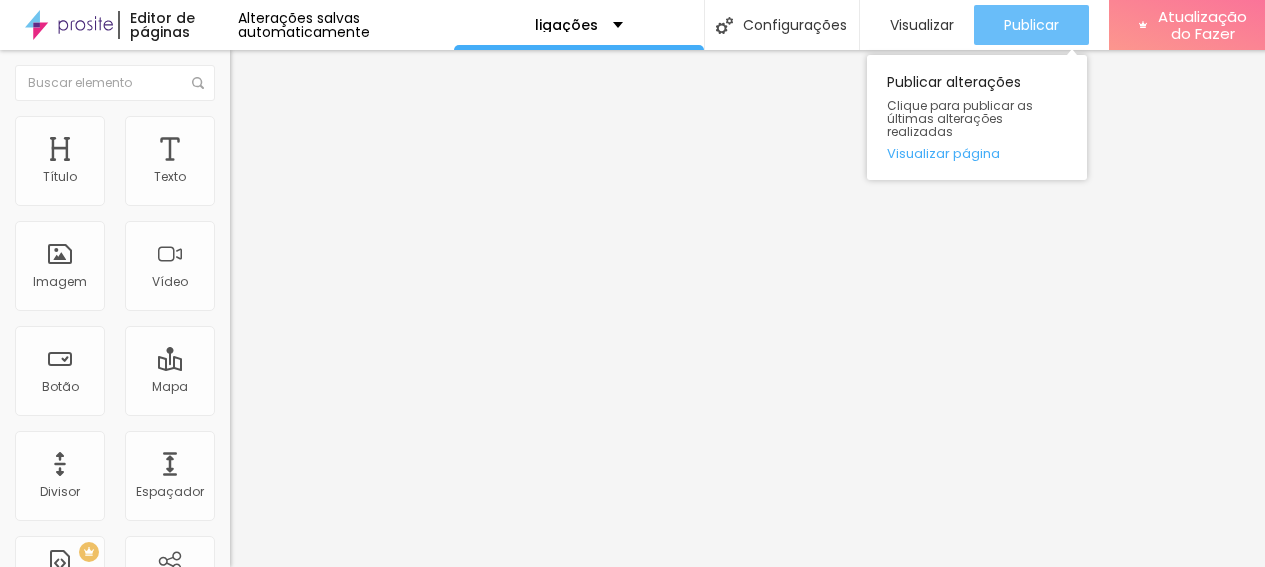 click on "Publicar" at bounding box center (1031, 25) 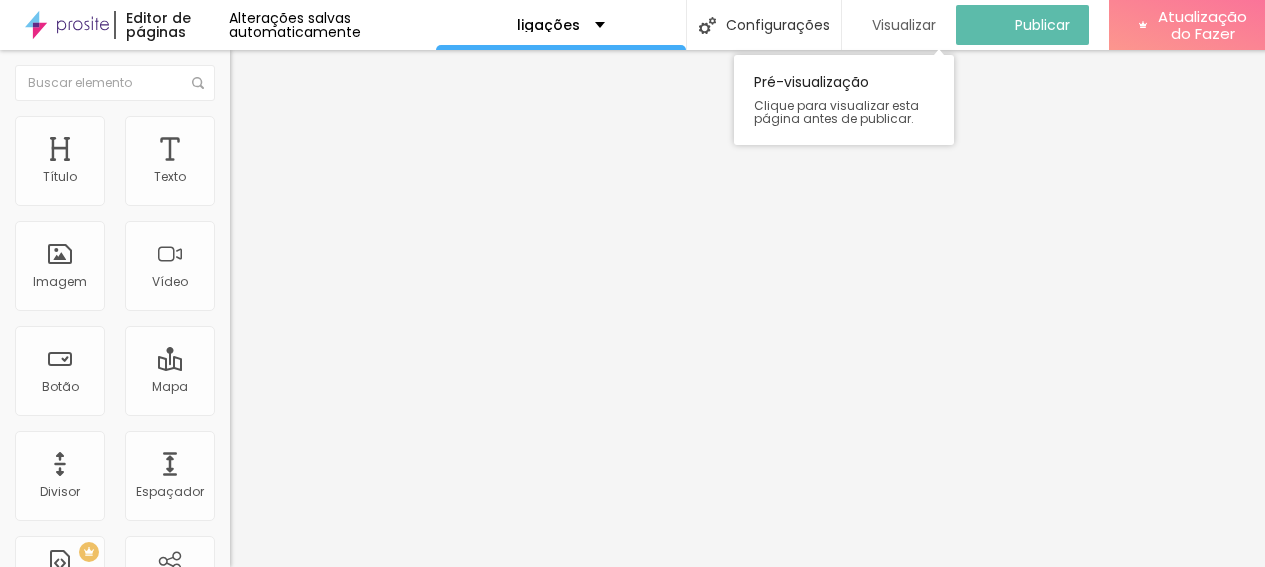 click on "Visualizar" at bounding box center (904, 25) 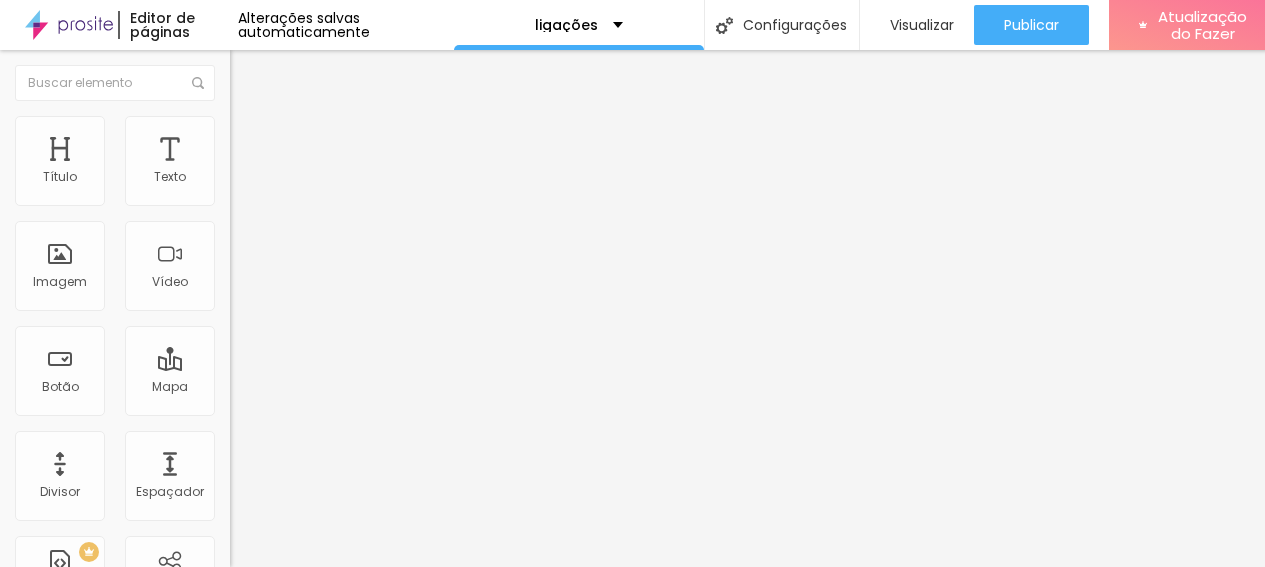 click on "https://[WEBSITE].alboompro.com/portfolio" at bounding box center (350, 402) 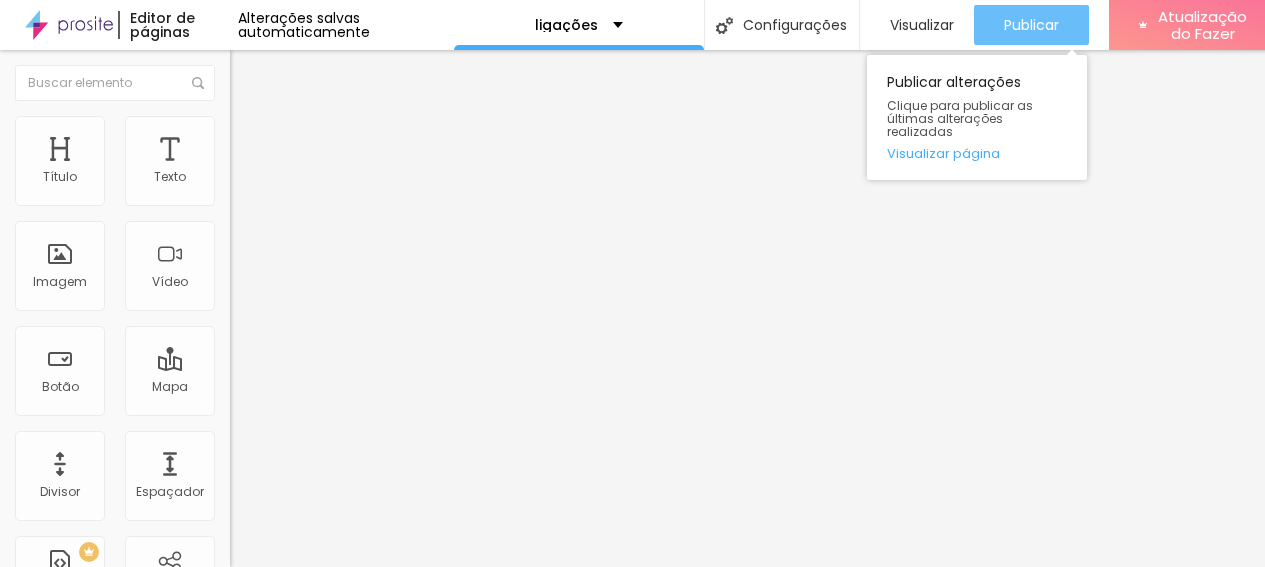 type on "https://www.[EMAIL]/" 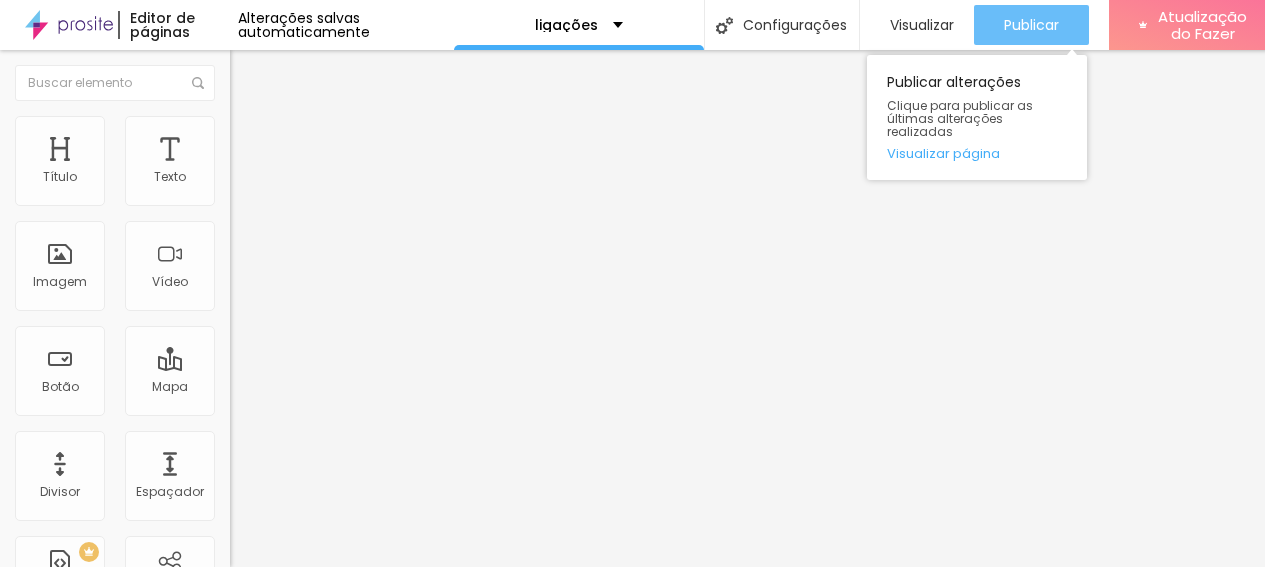click on "Publicar" at bounding box center (1031, 25) 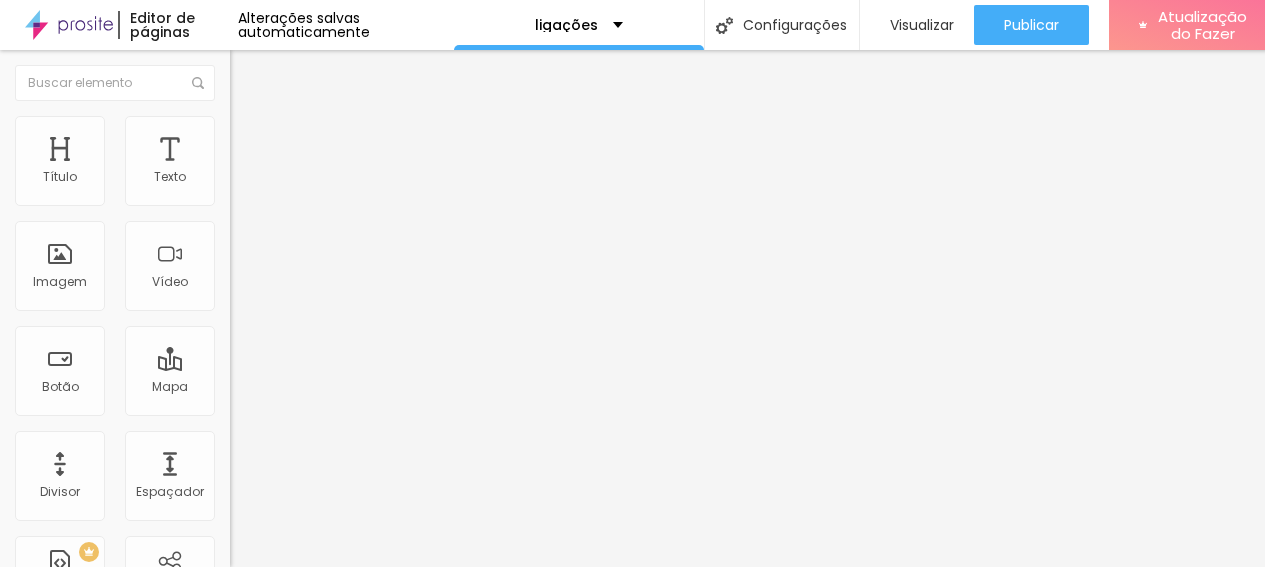 click on "www.[EMAIL]/presets-absolut-cinema" at bounding box center (350, 402) 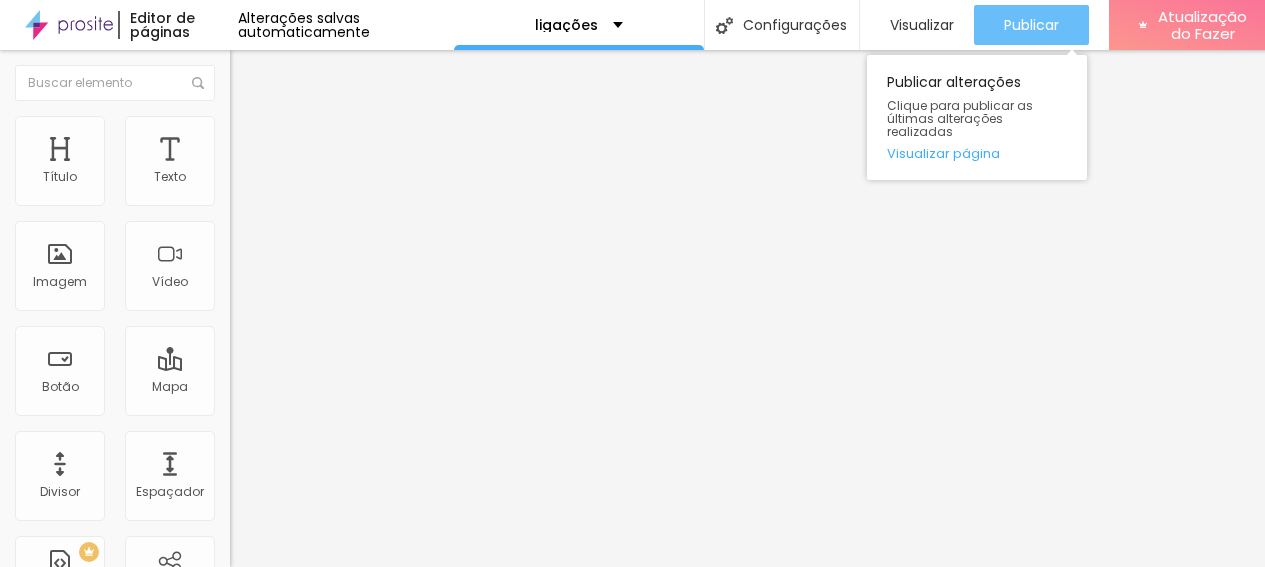 scroll, scrollTop: 0, scrollLeft: 0, axis: both 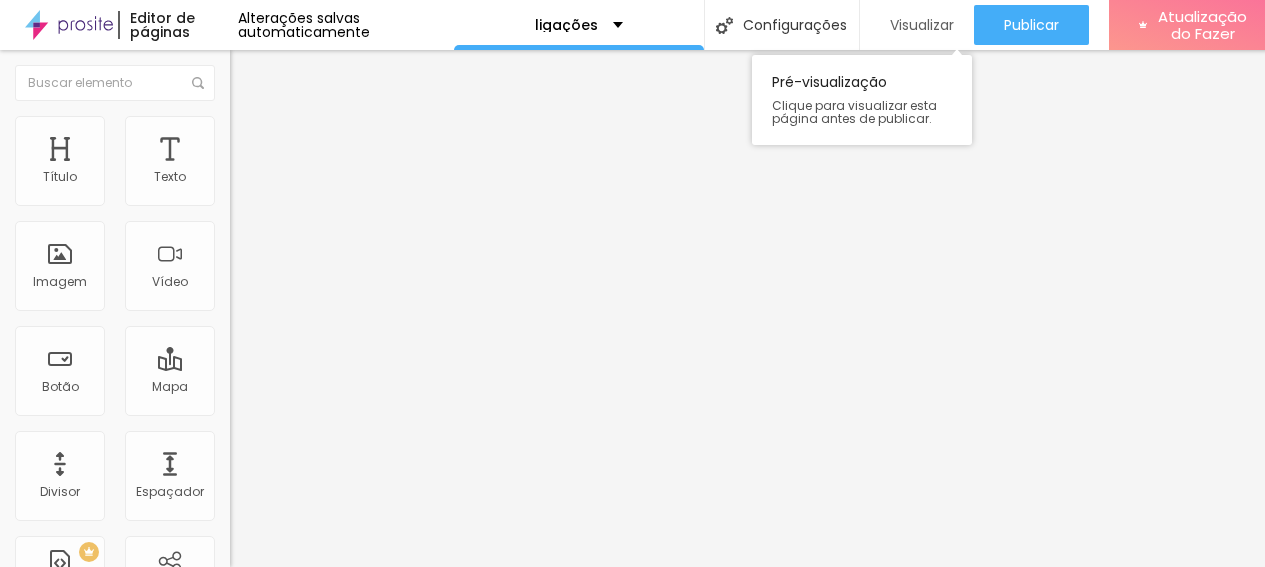 click on "Visualizar" at bounding box center (922, 25) 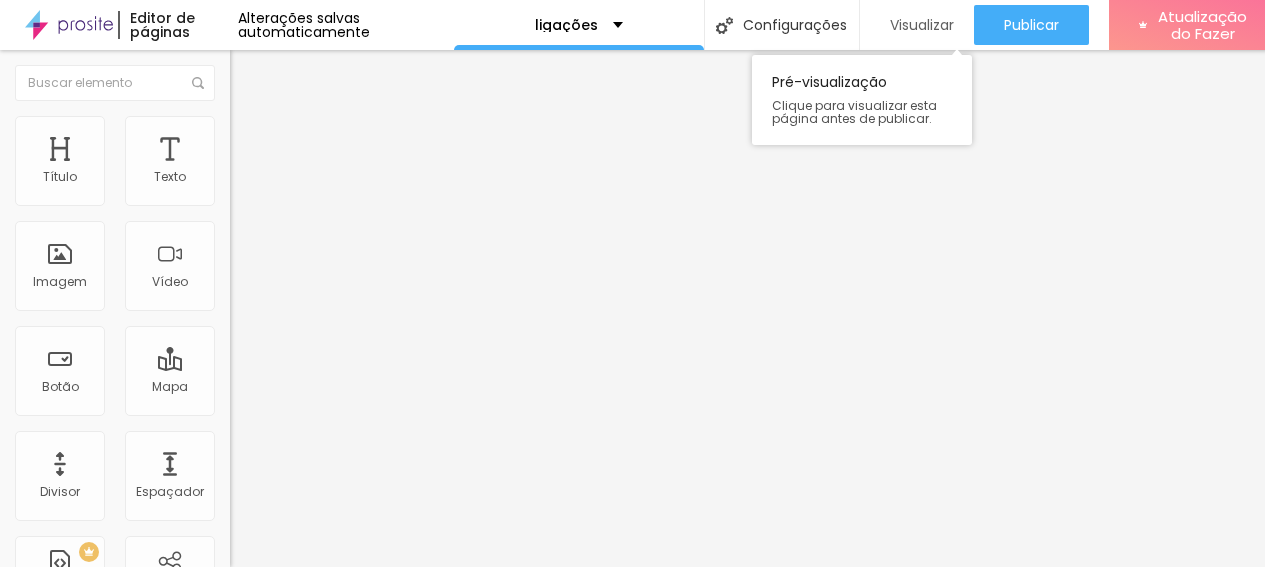 click on "Visualizar" at bounding box center (922, 25) 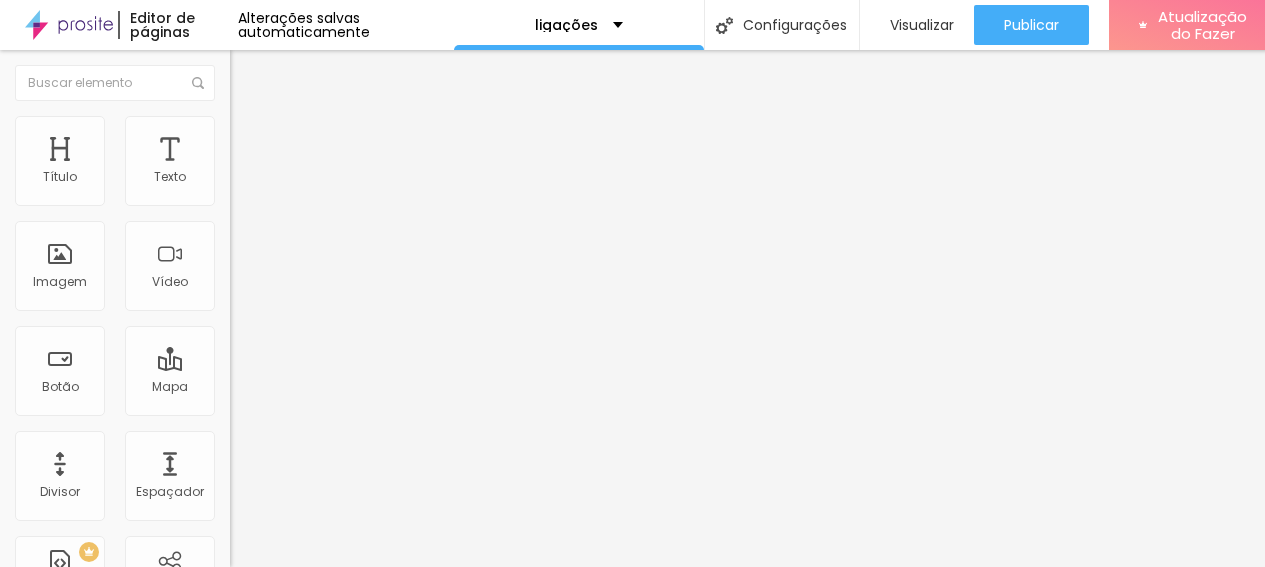 click on "Estilo" at bounding box center [263, 129] 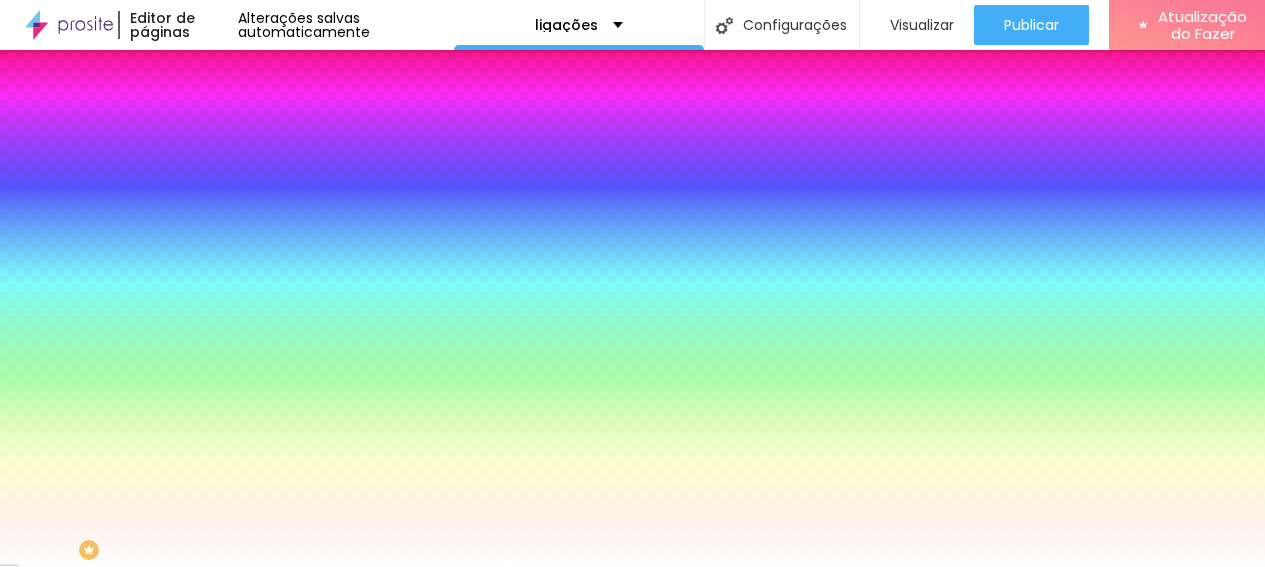 scroll, scrollTop: 0, scrollLeft: 0, axis: both 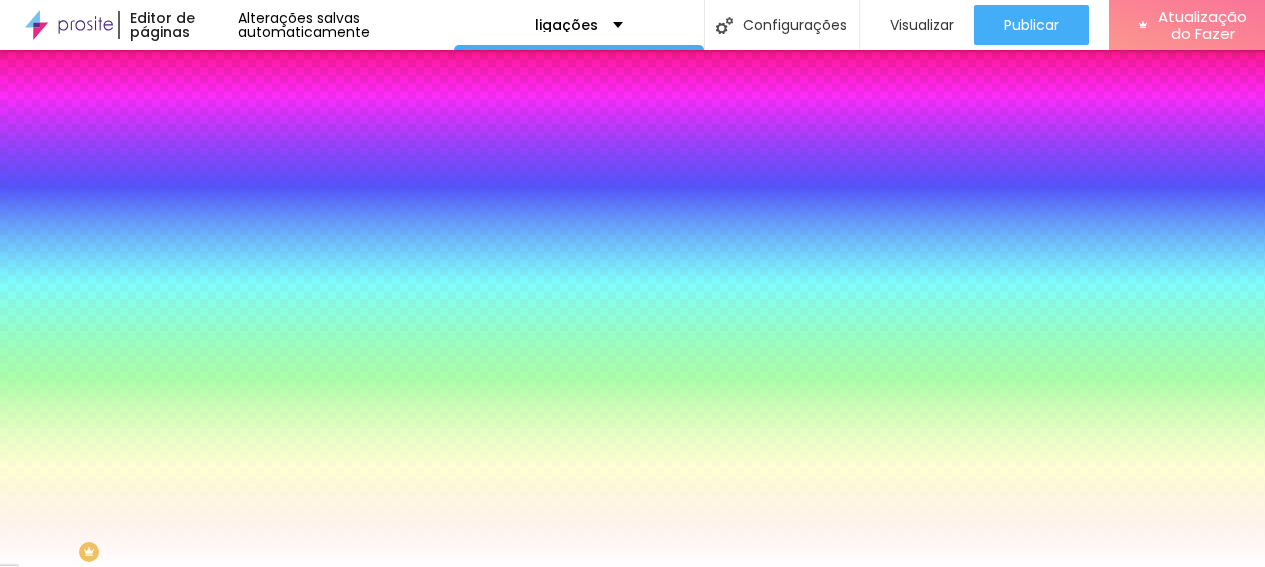 click on "Avançado" at bounding box center [281, 149] 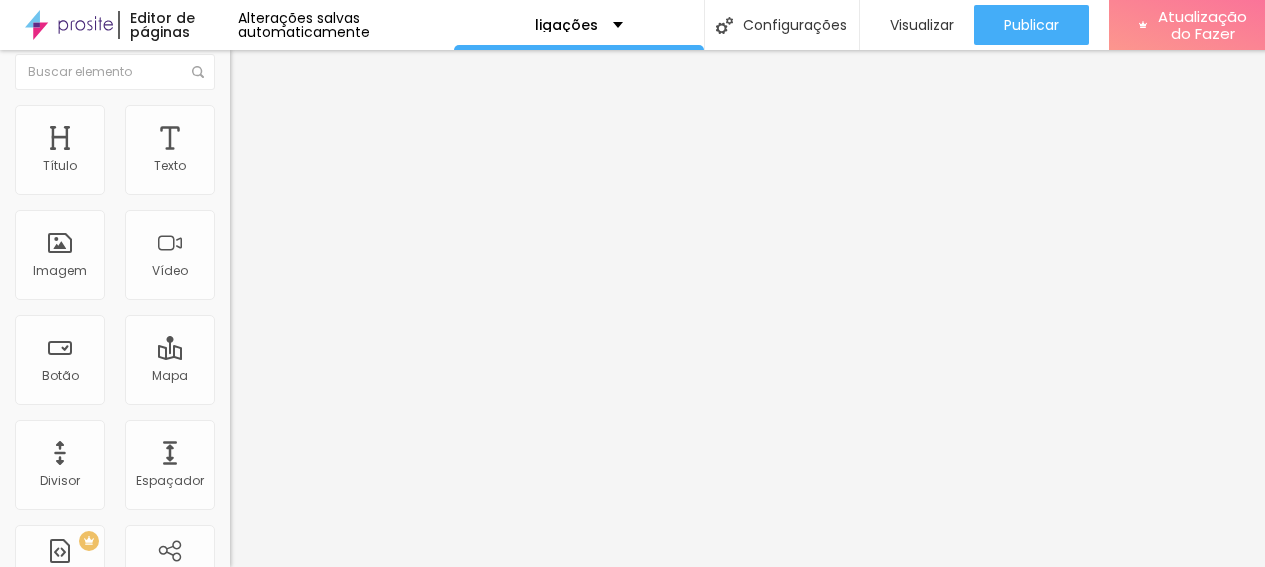 scroll, scrollTop: 0, scrollLeft: 0, axis: both 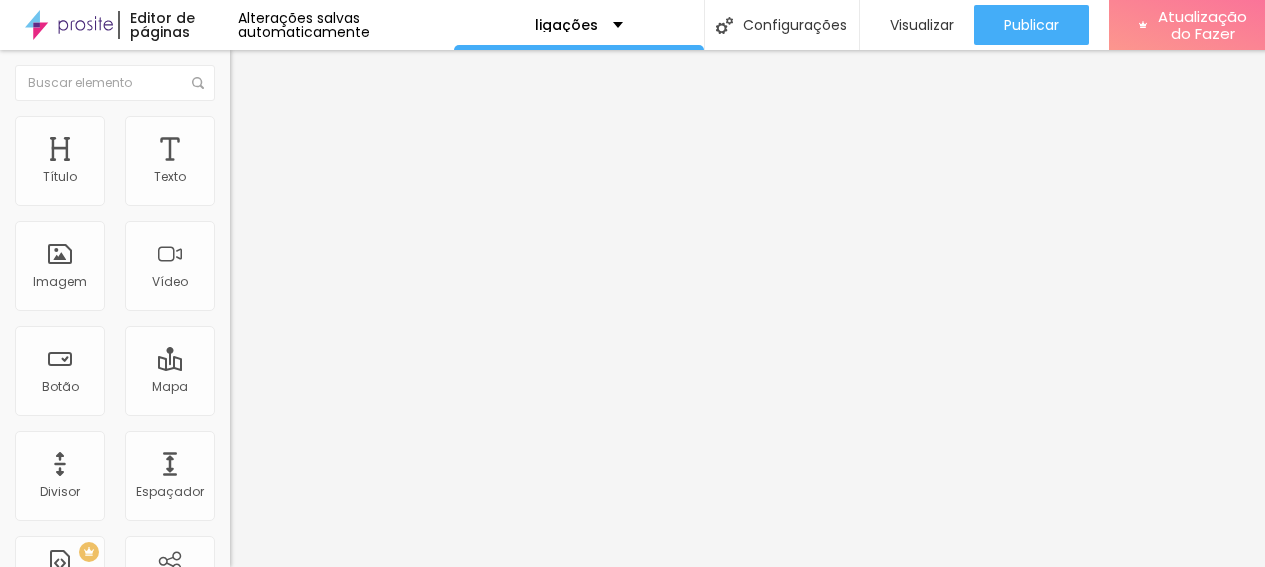 click at bounding box center (239, 105) 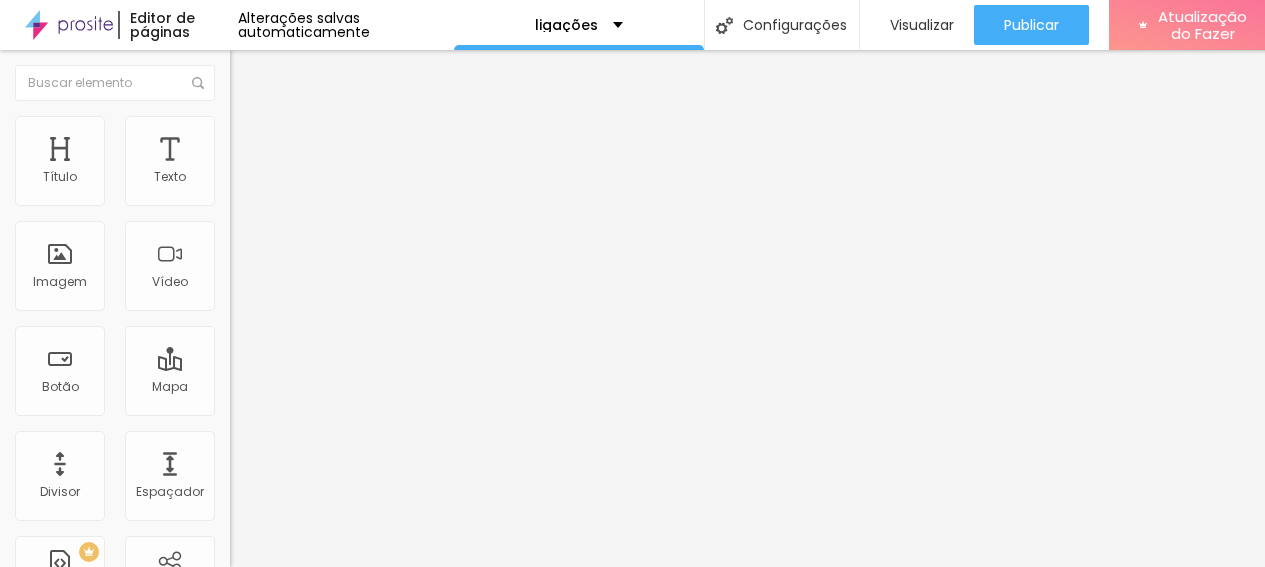 click on "Editar nulo" at bounding box center (297, 73) 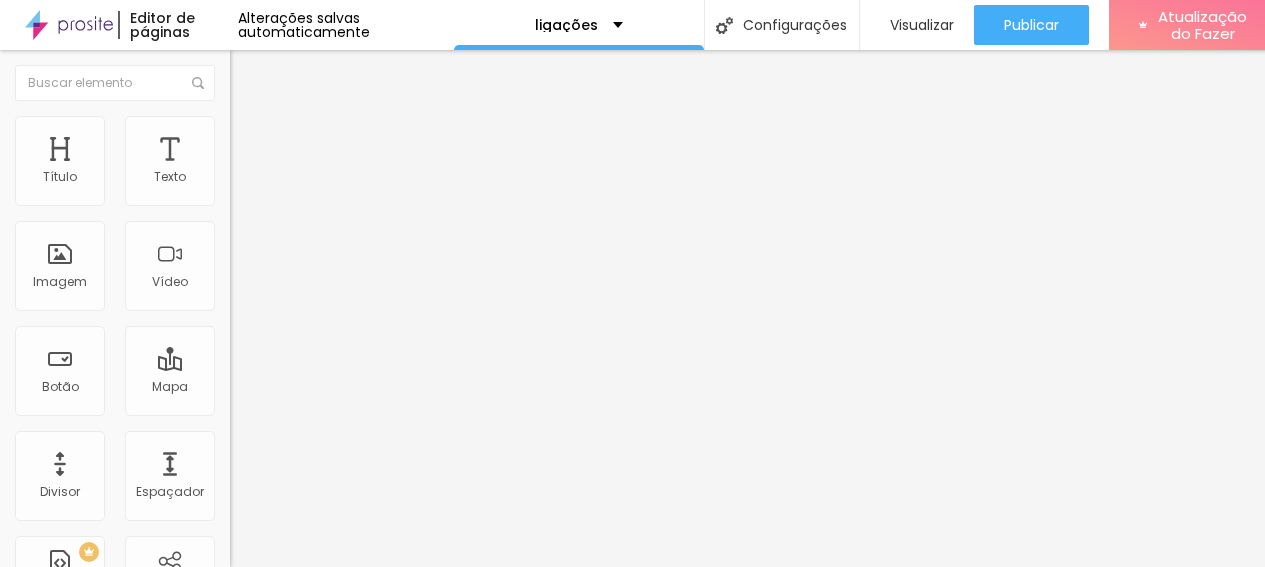 click on "www.[EMAIL]/presets-absolut-cinema" at bounding box center [350, 402] 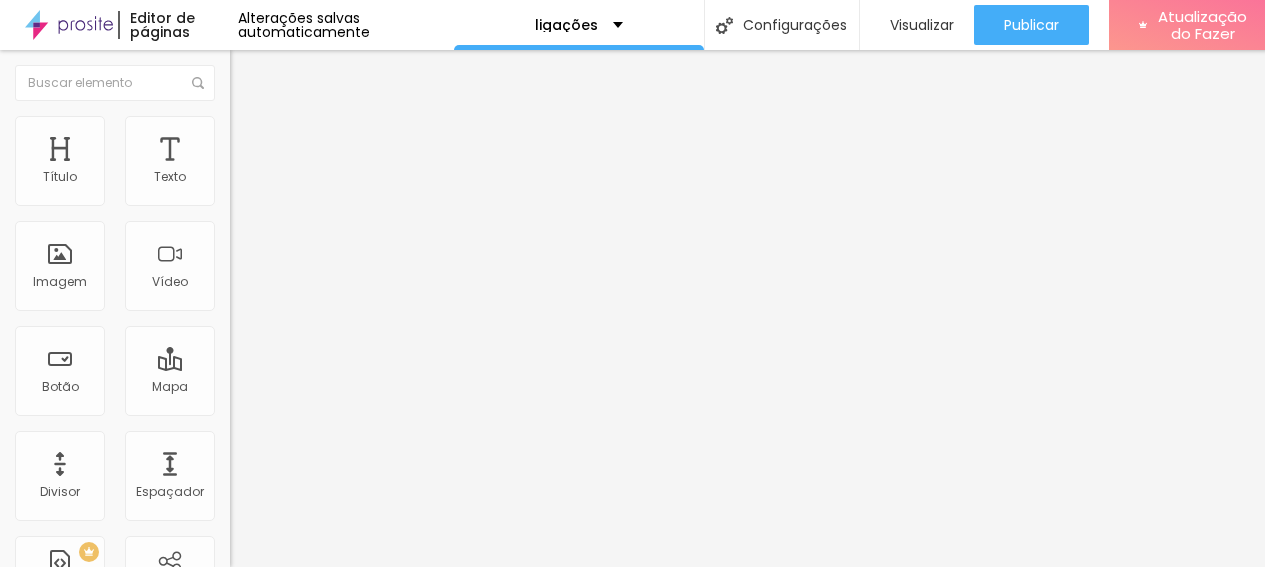 scroll, scrollTop: 0, scrollLeft: 0, axis: both 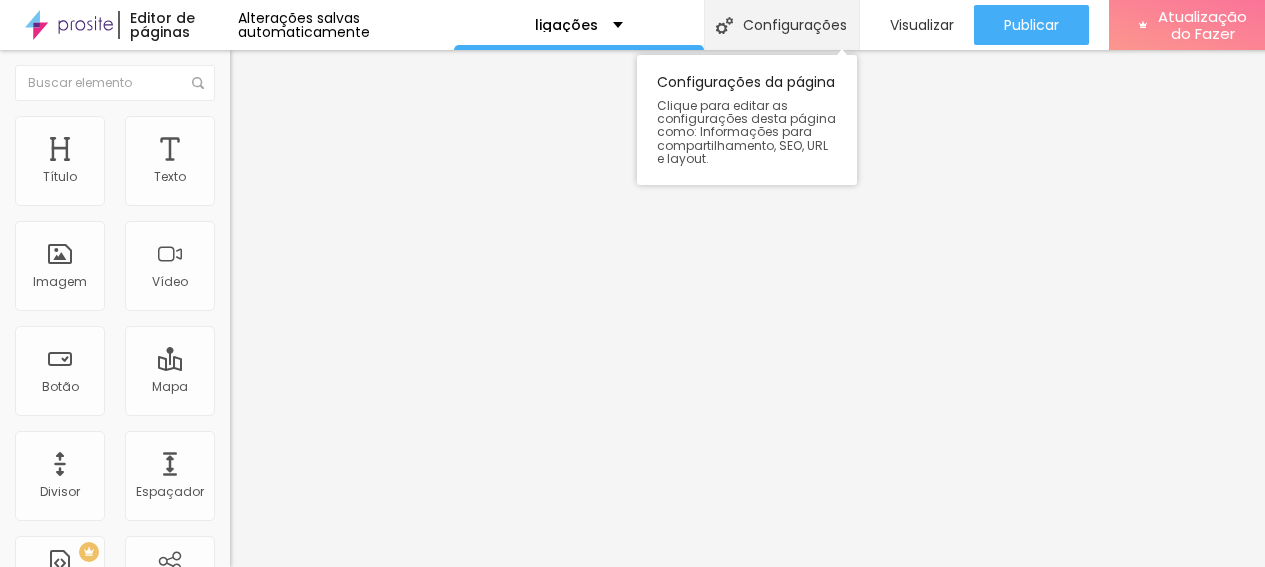 click on "Configurações" at bounding box center [795, 25] 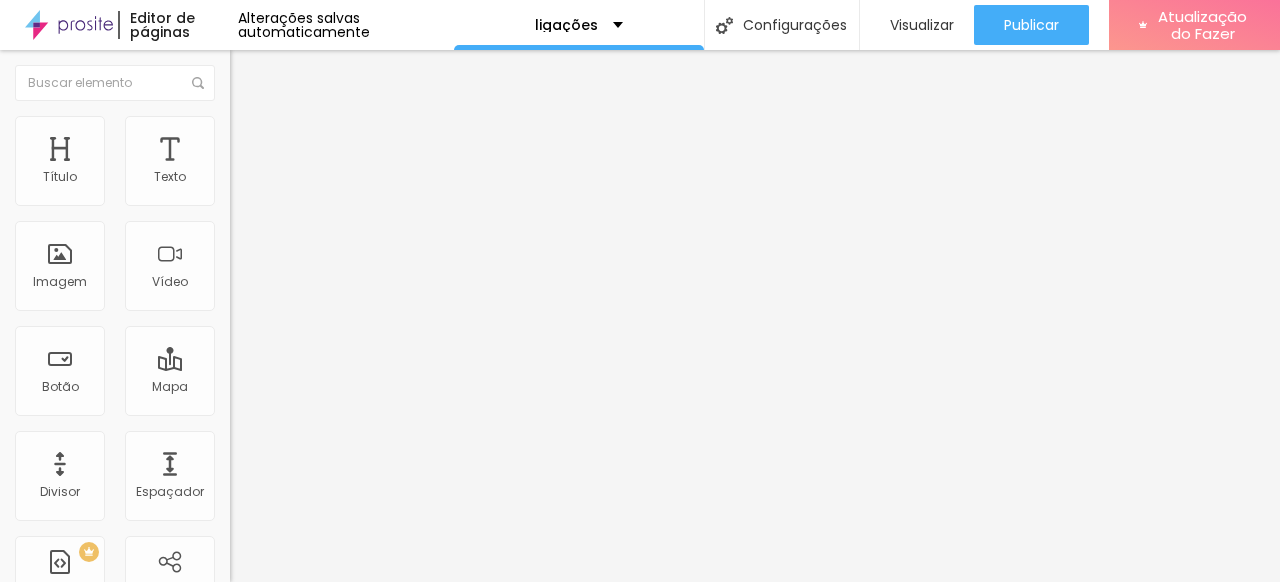 click on "Redes Sociais" at bounding box center (60, 629) 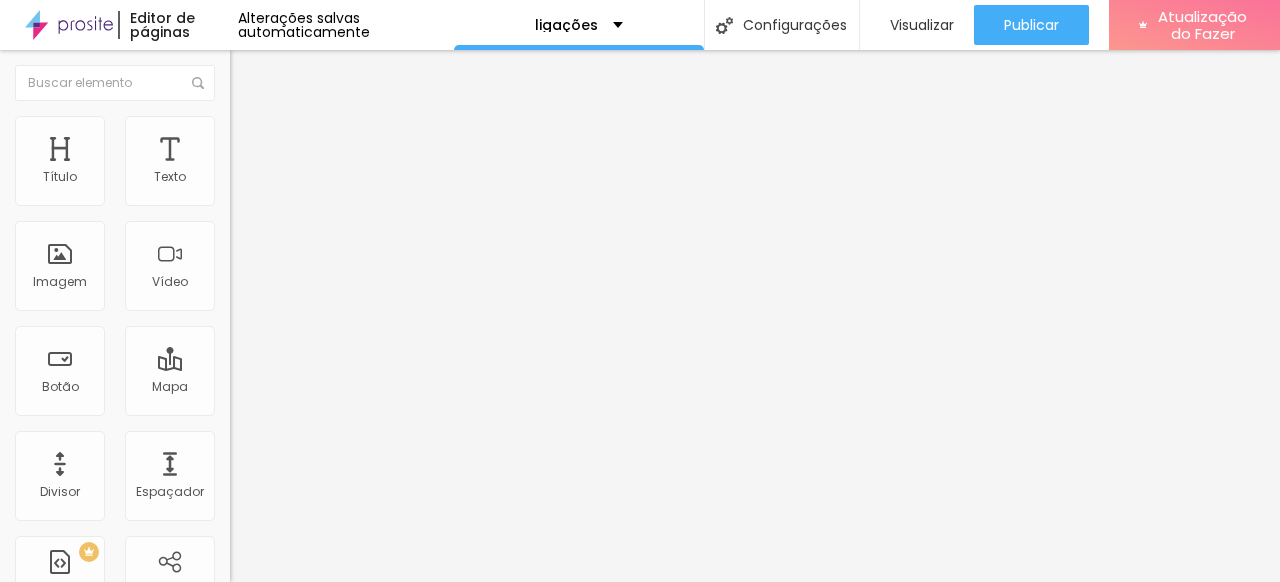 click on "SEO" at bounding box center [640, 642] 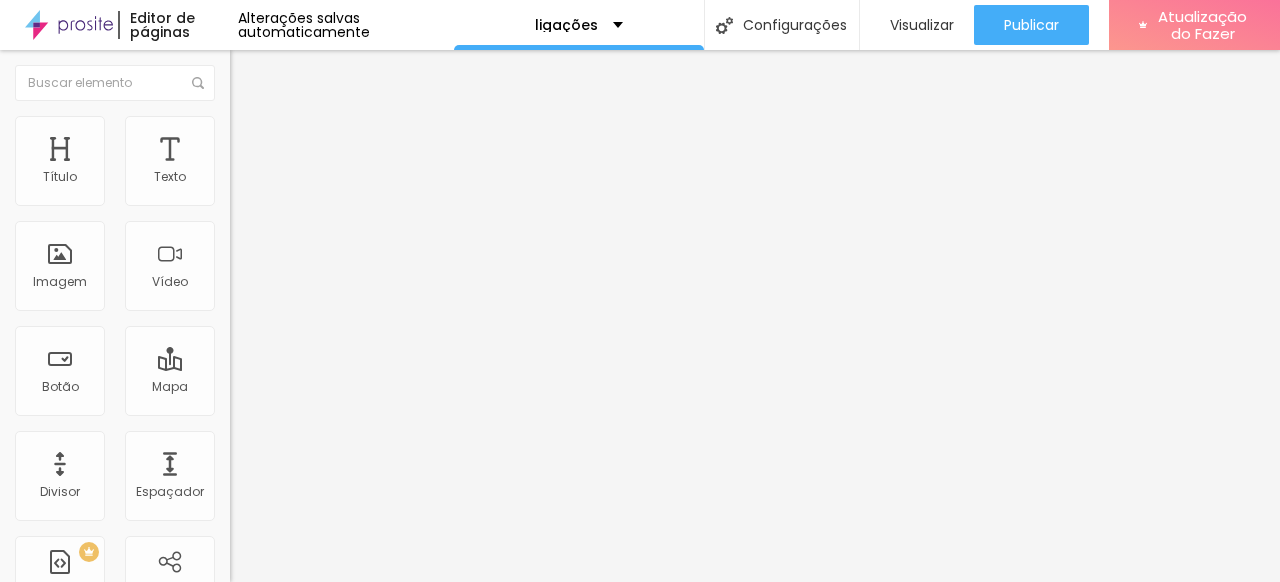 click on "Avançado" at bounding box center [50, 653] 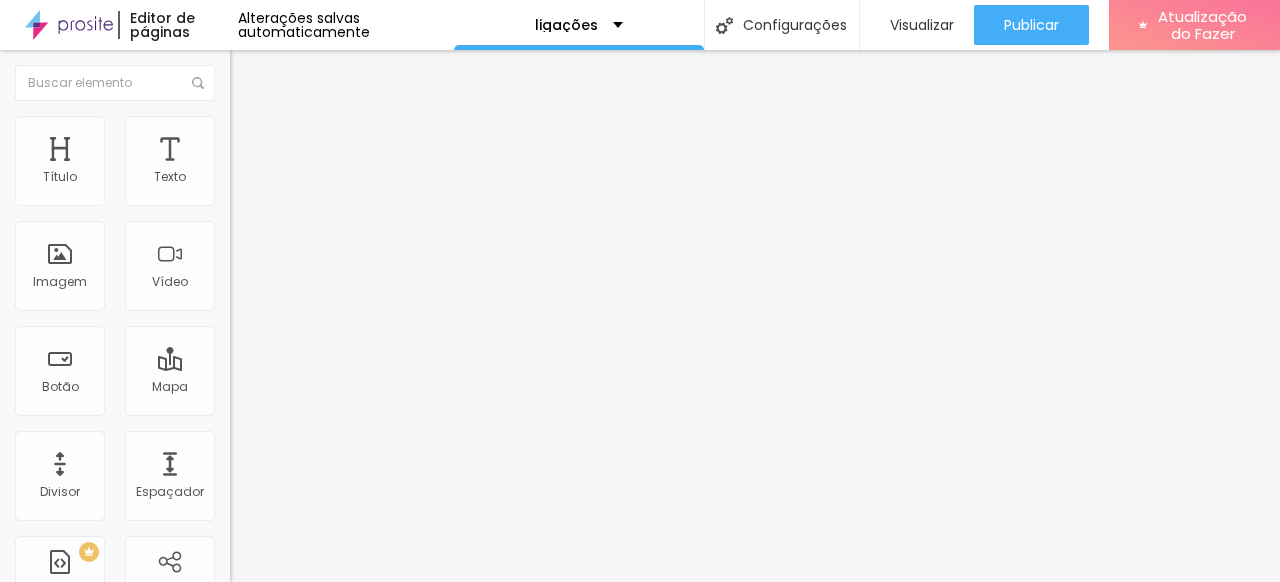 click on "Geral" at bounding box center [640, 618] 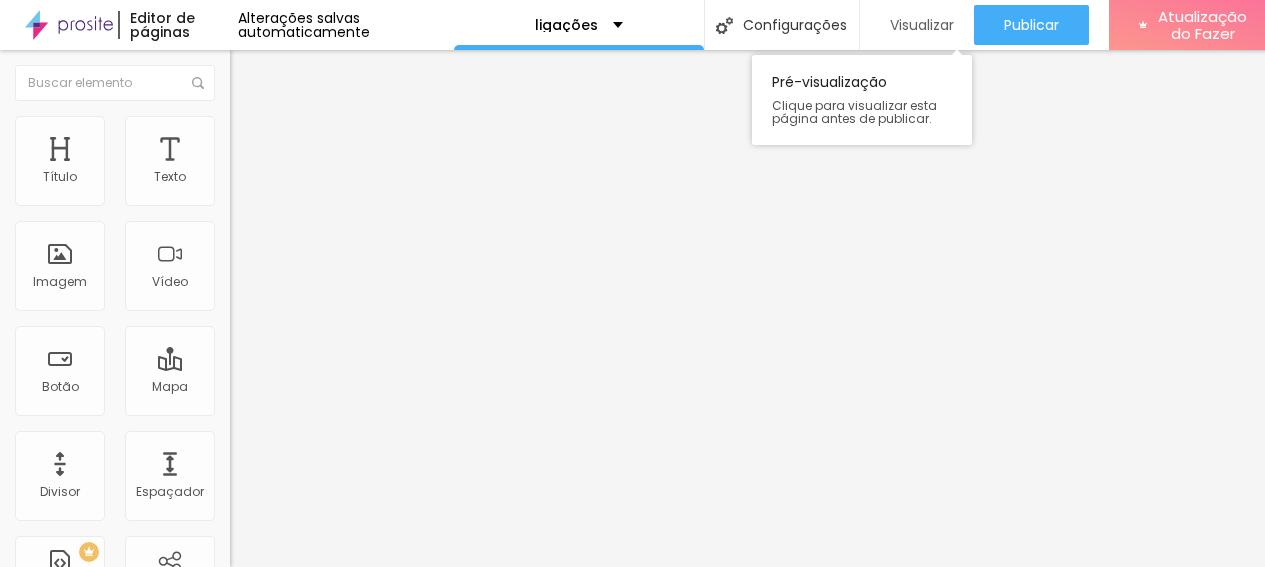 click on "Visualizar" at bounding box center [922, 25] 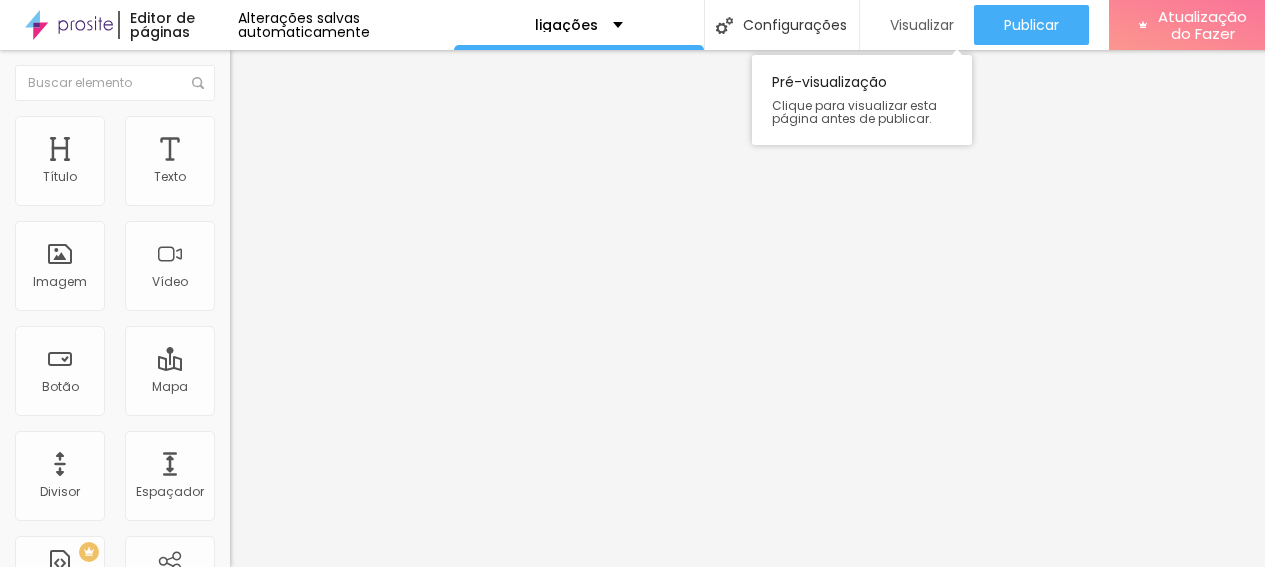 type 